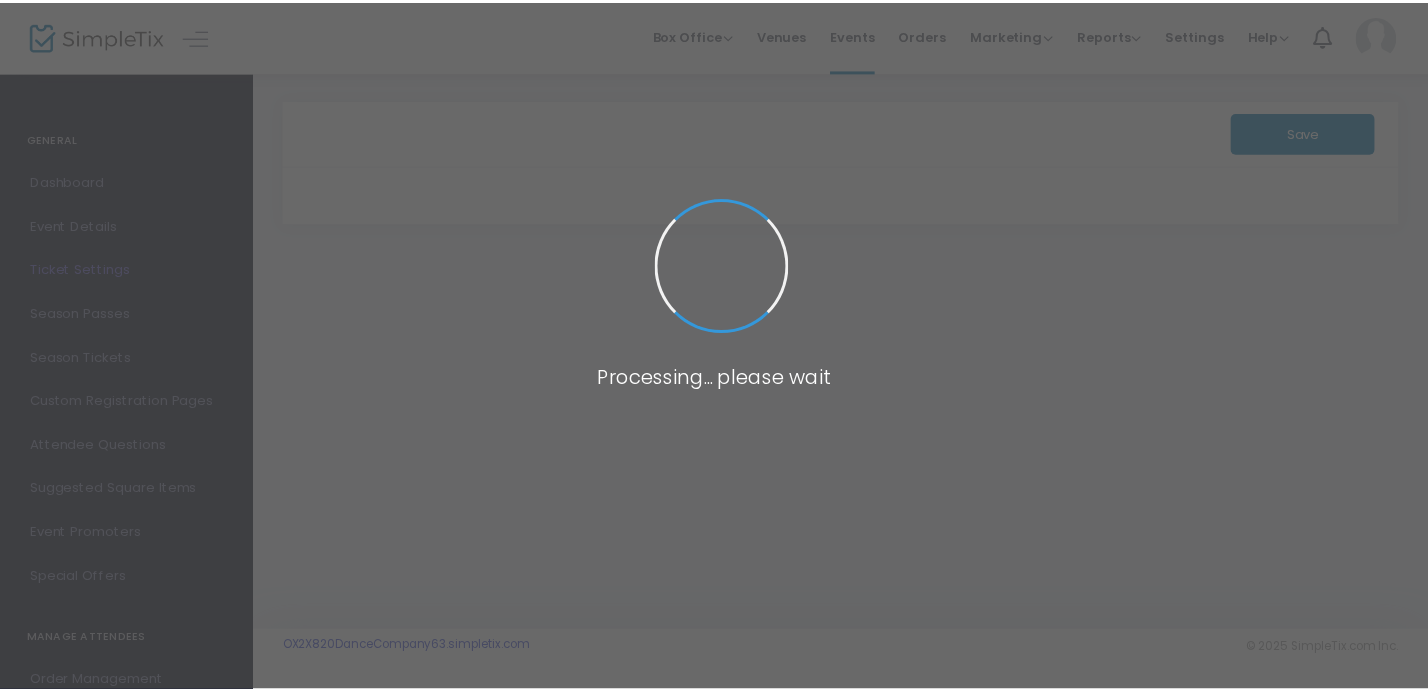 scroll, scrollTop: 0, scrollLeft: 0, axis: both 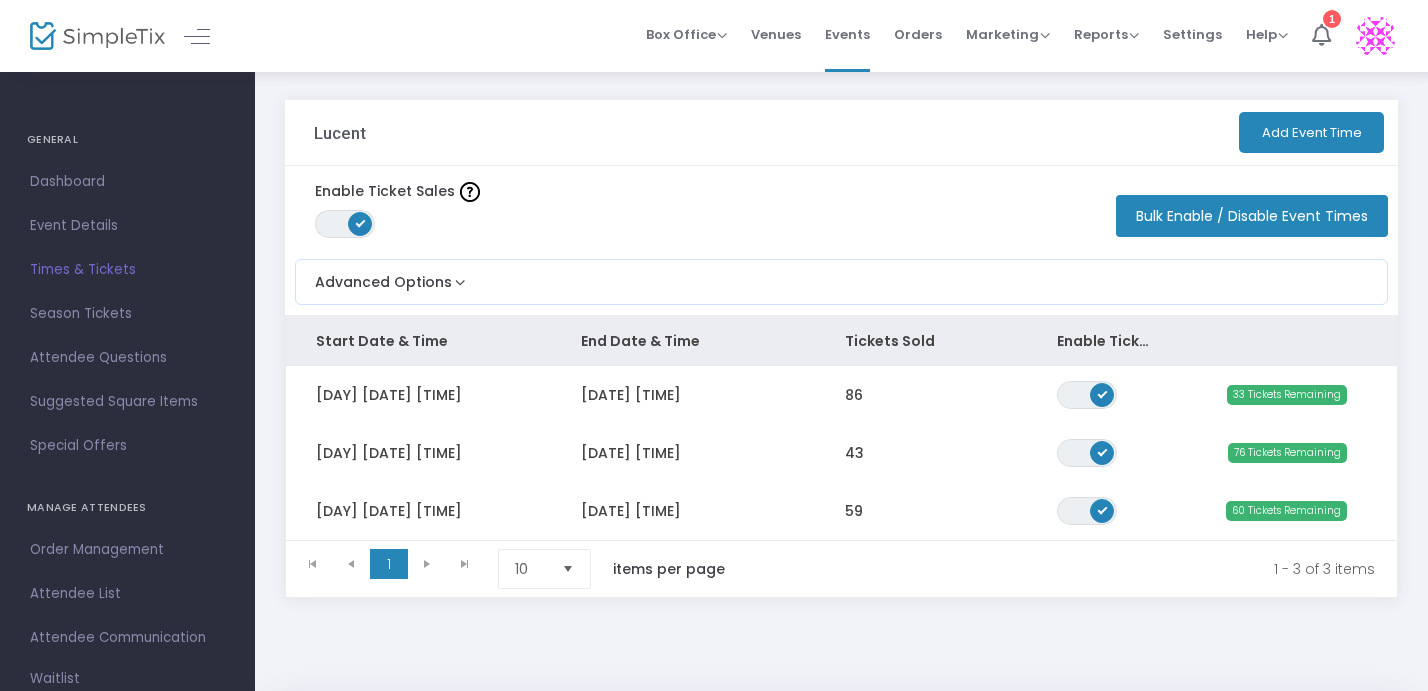 click on "Times & Tickets" at bounding box center [127, 270] 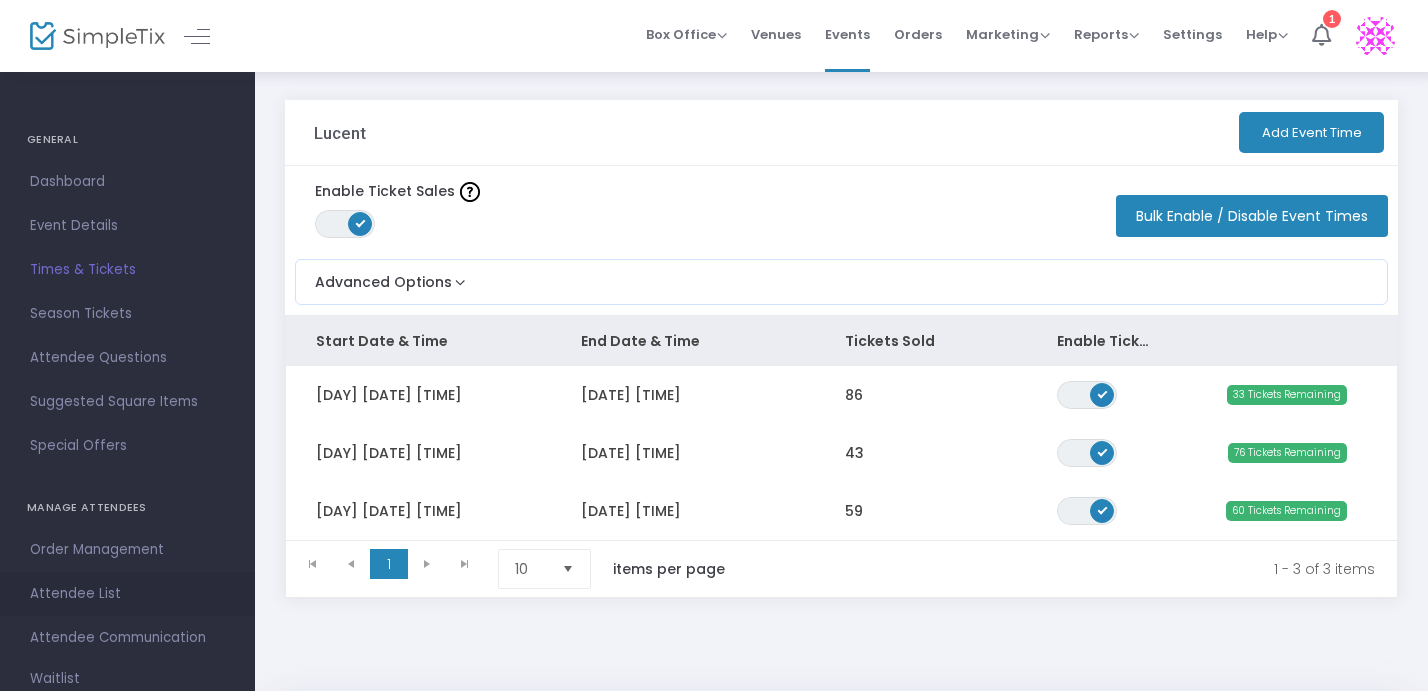 click on "Attendee List" at bounding box center [127, 594] 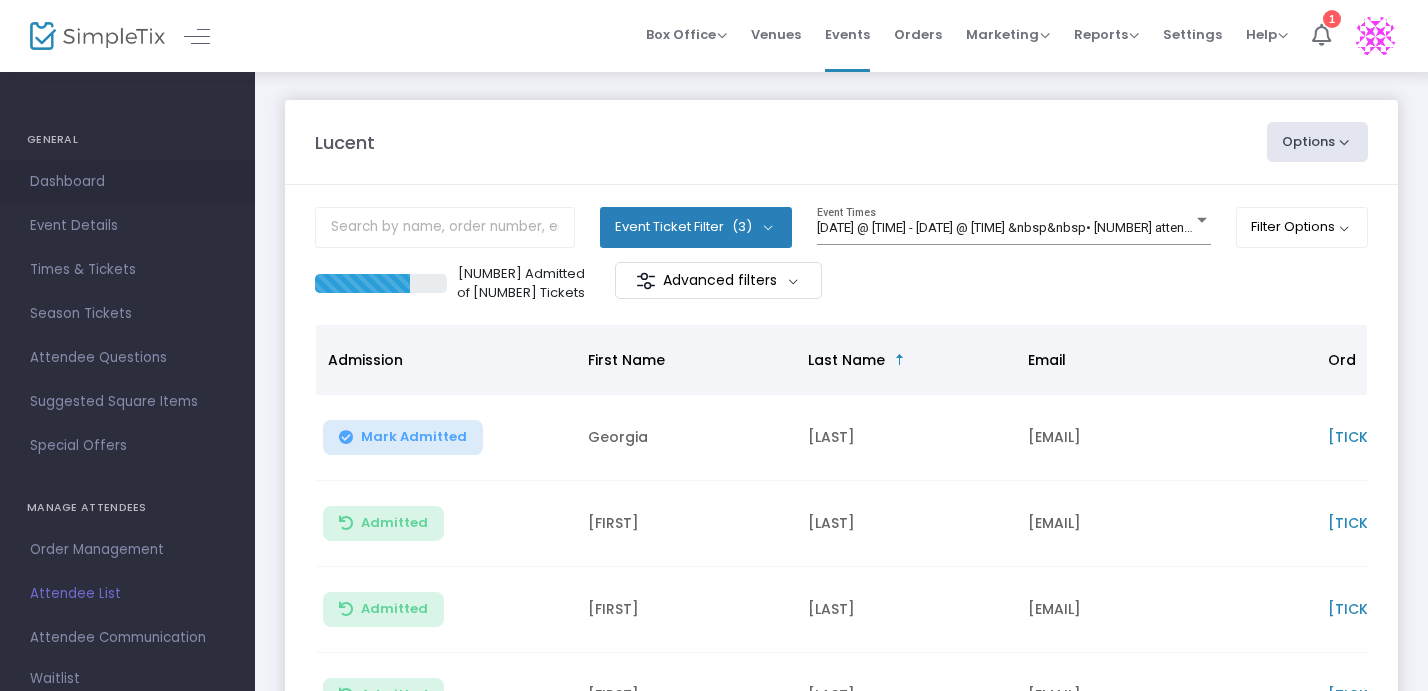 click on "Dashboard" at bounding box center (127, 182) 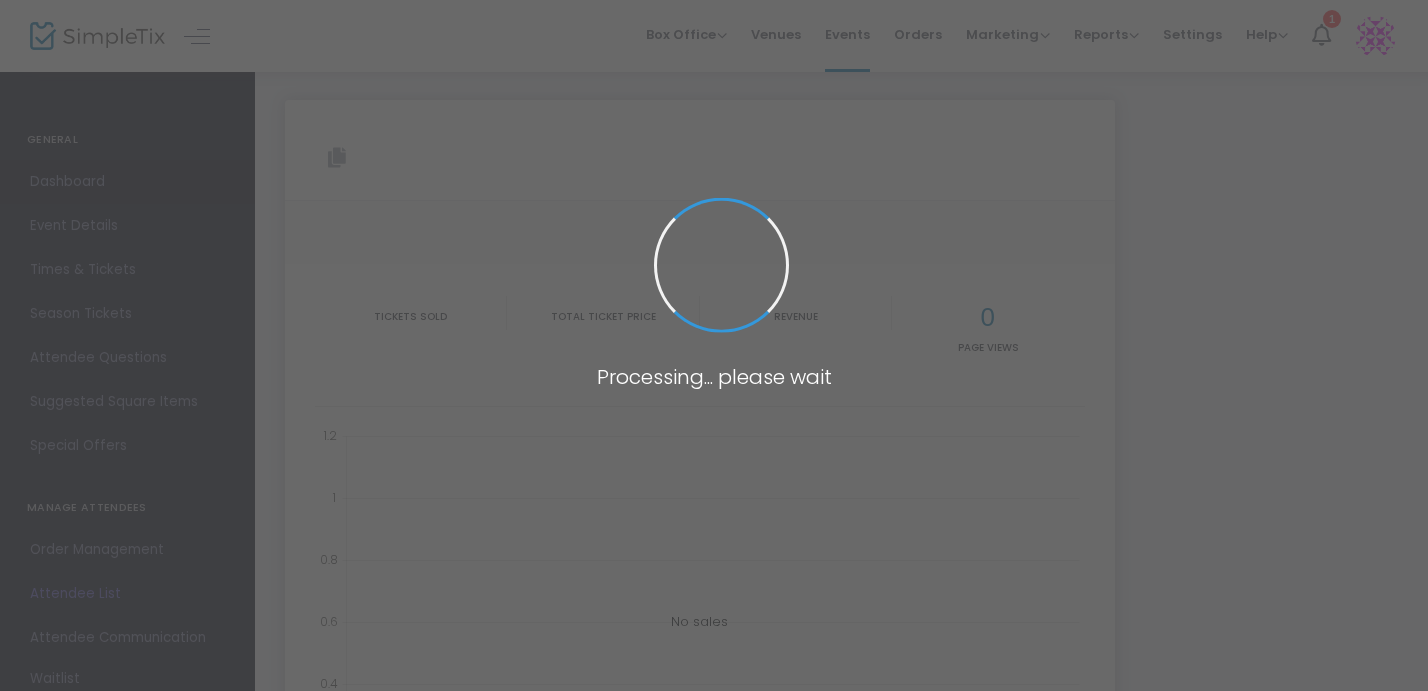 type on "https://www.simpletix.com/e/lucent-tickets-223230" 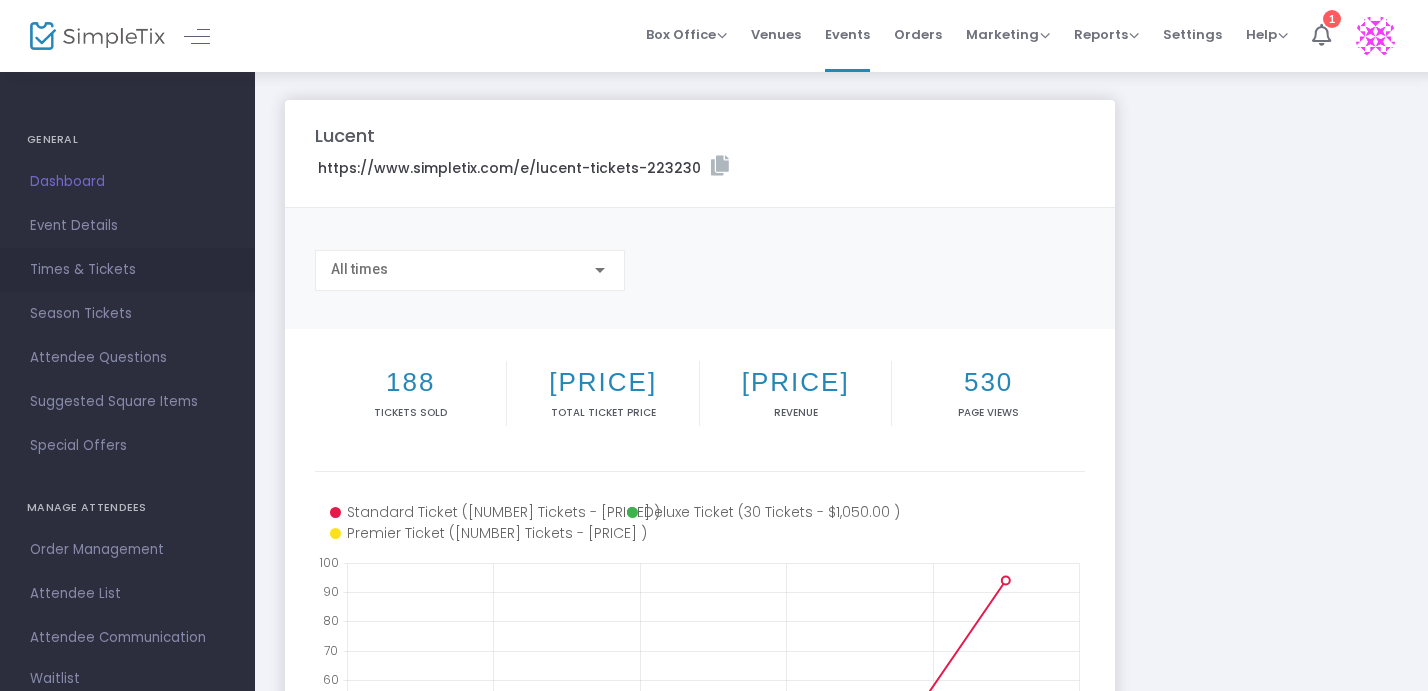 click on "Times & Tickets" at bounding box center [127, 270] 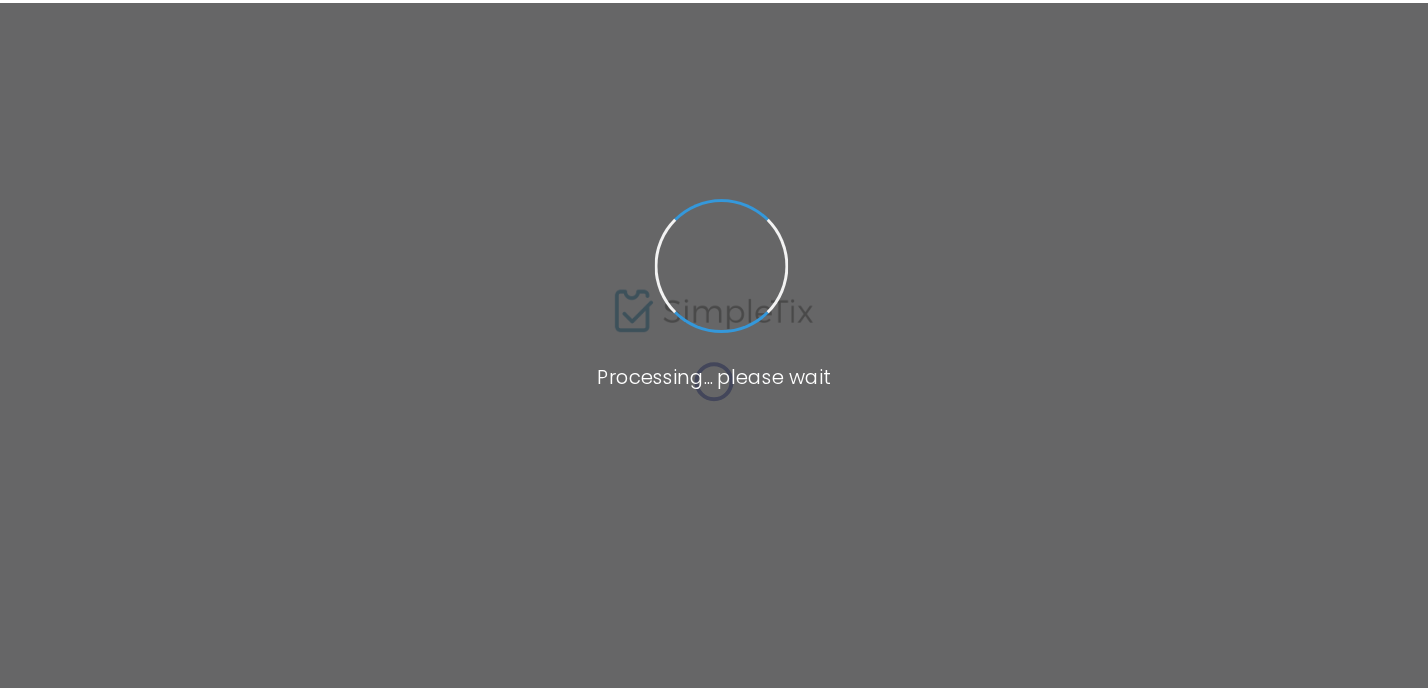 scroll, scrollTop: 0, scrollLeft: 0, axis: both 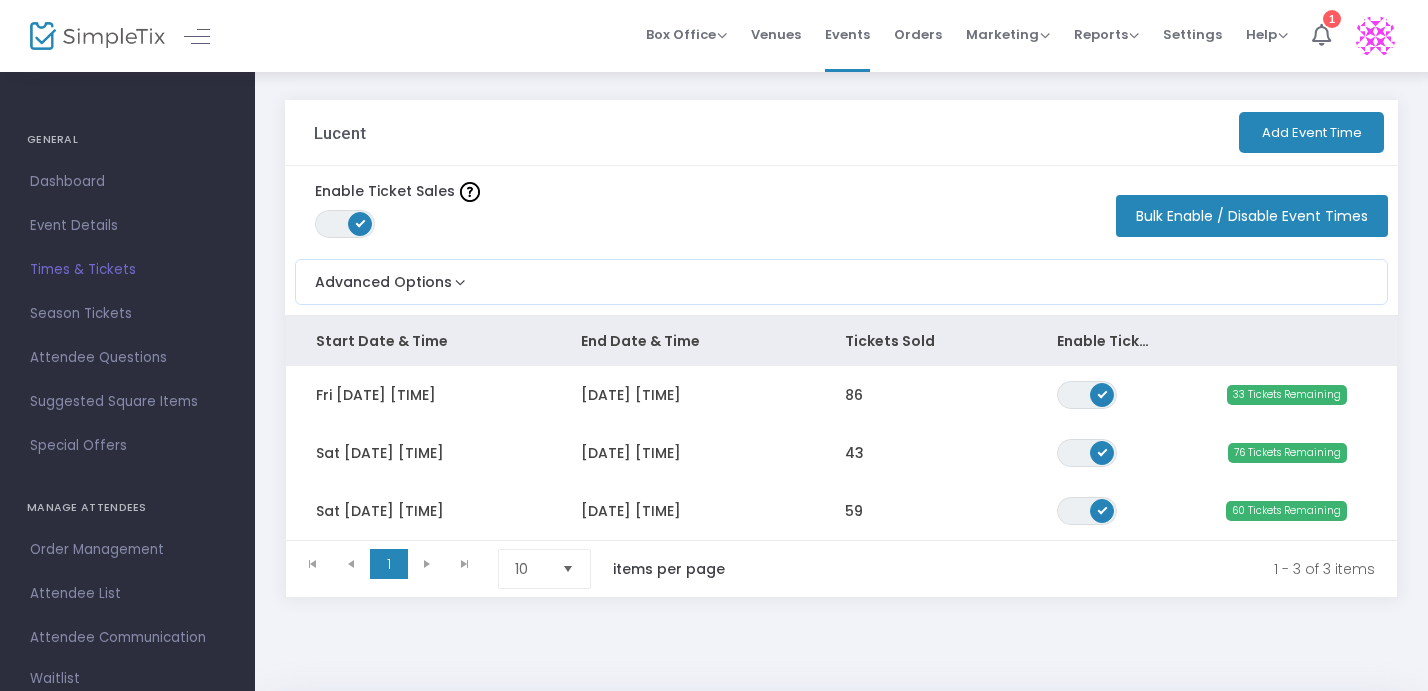 click on "Attendee List" at bounding box center (127, 594) 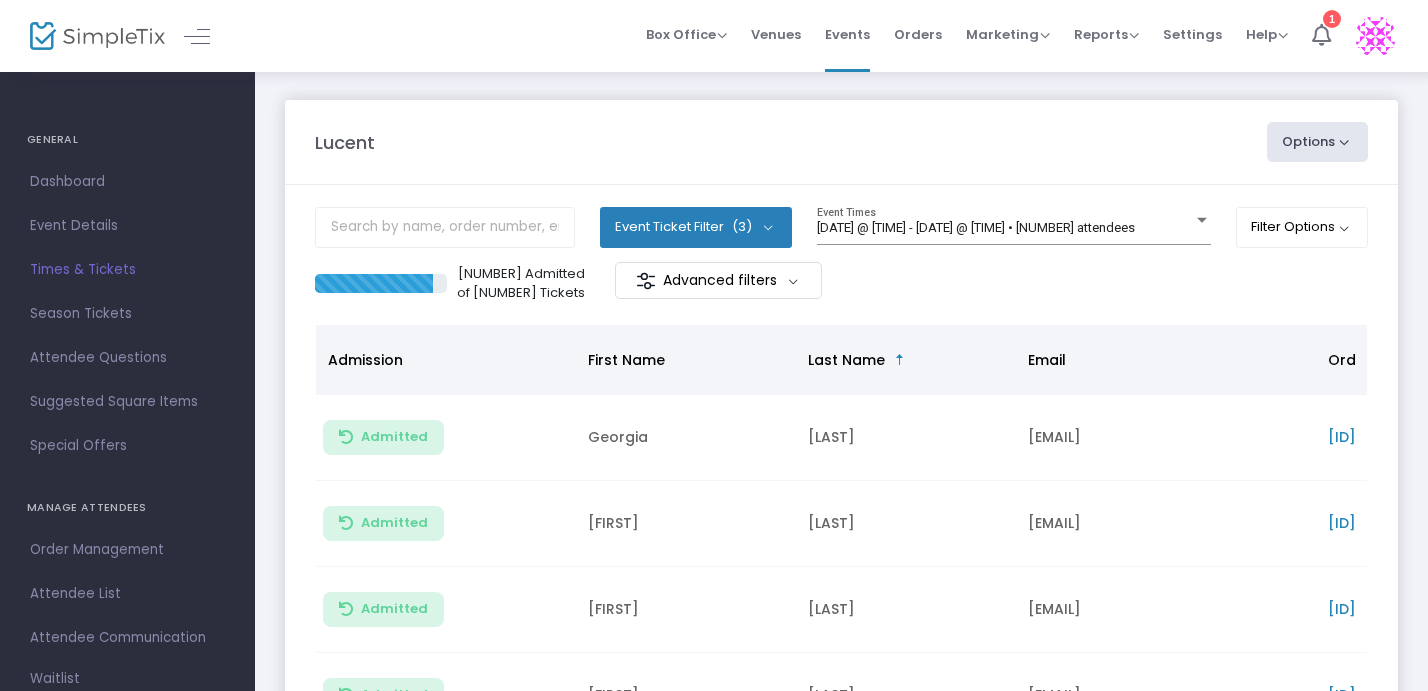 click on "Options" 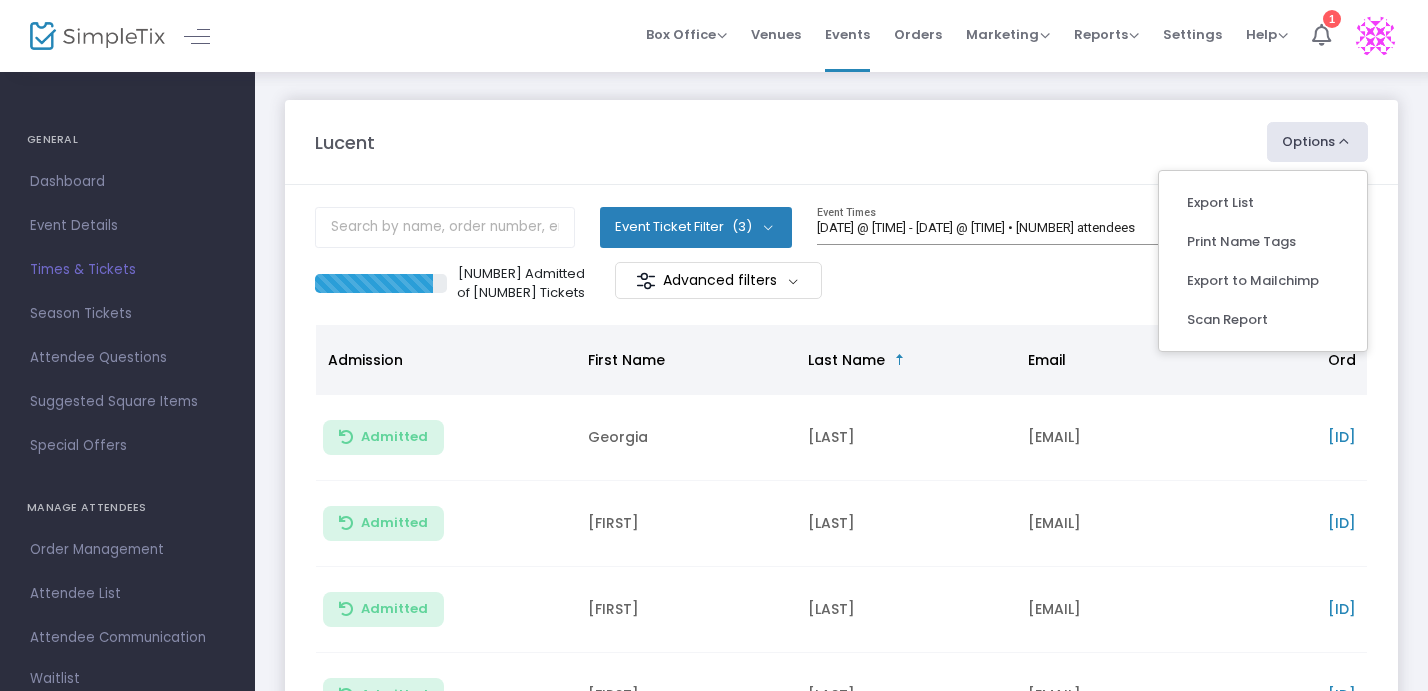 click on "Options" 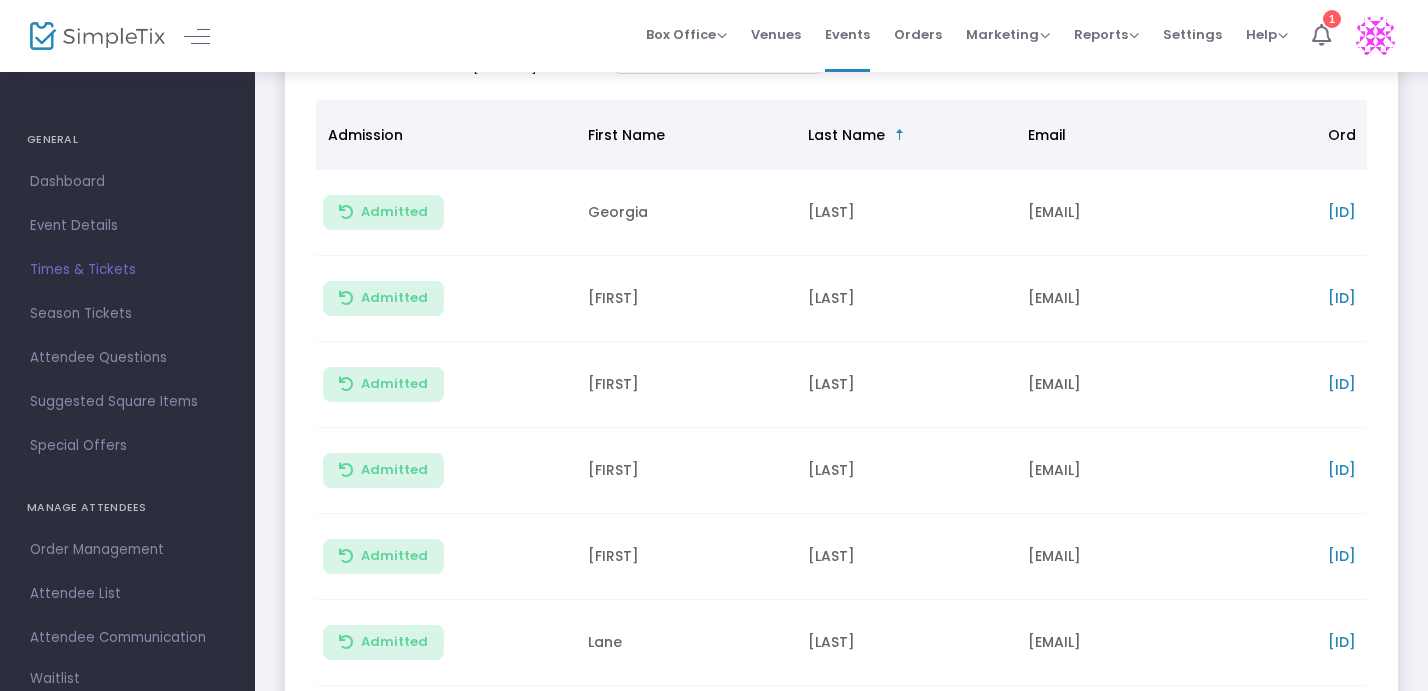 scroll, scrollTop: 0, scrollLeft: 0, axis: both 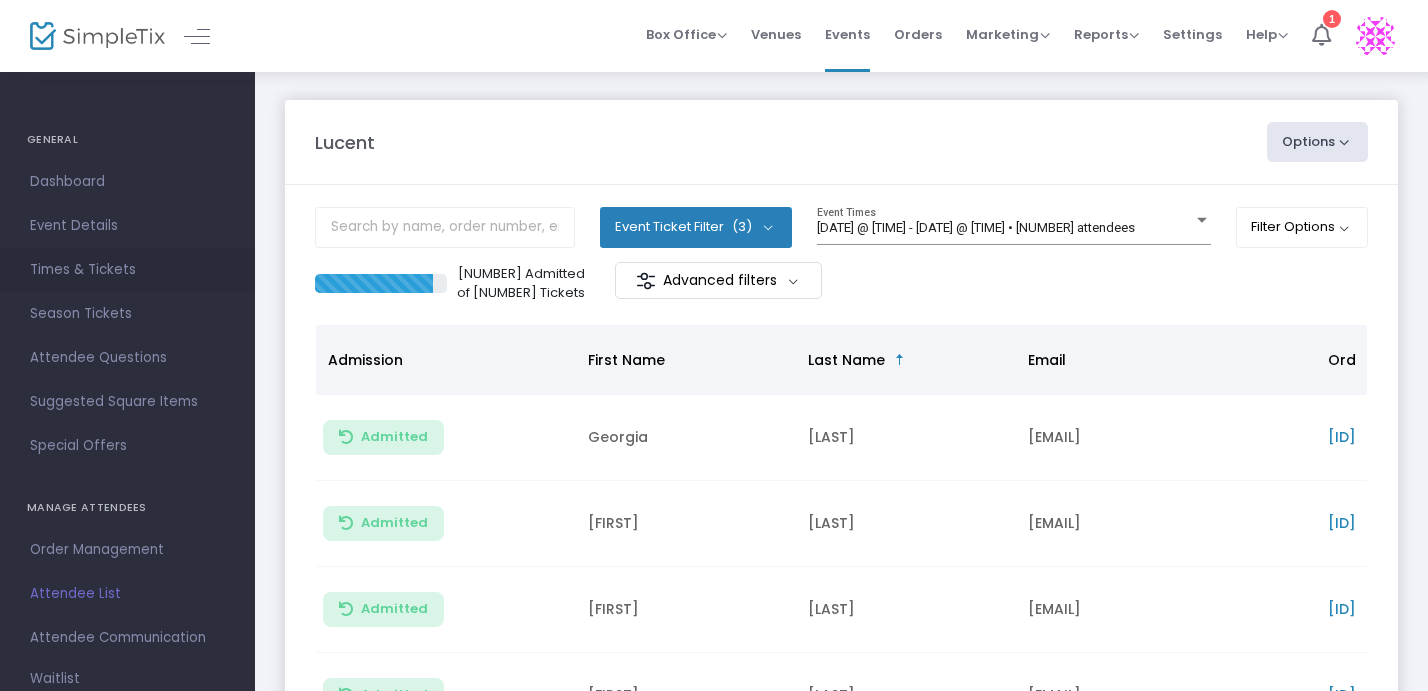 click on "Times & Tickets" at bounding box center (127, 270) 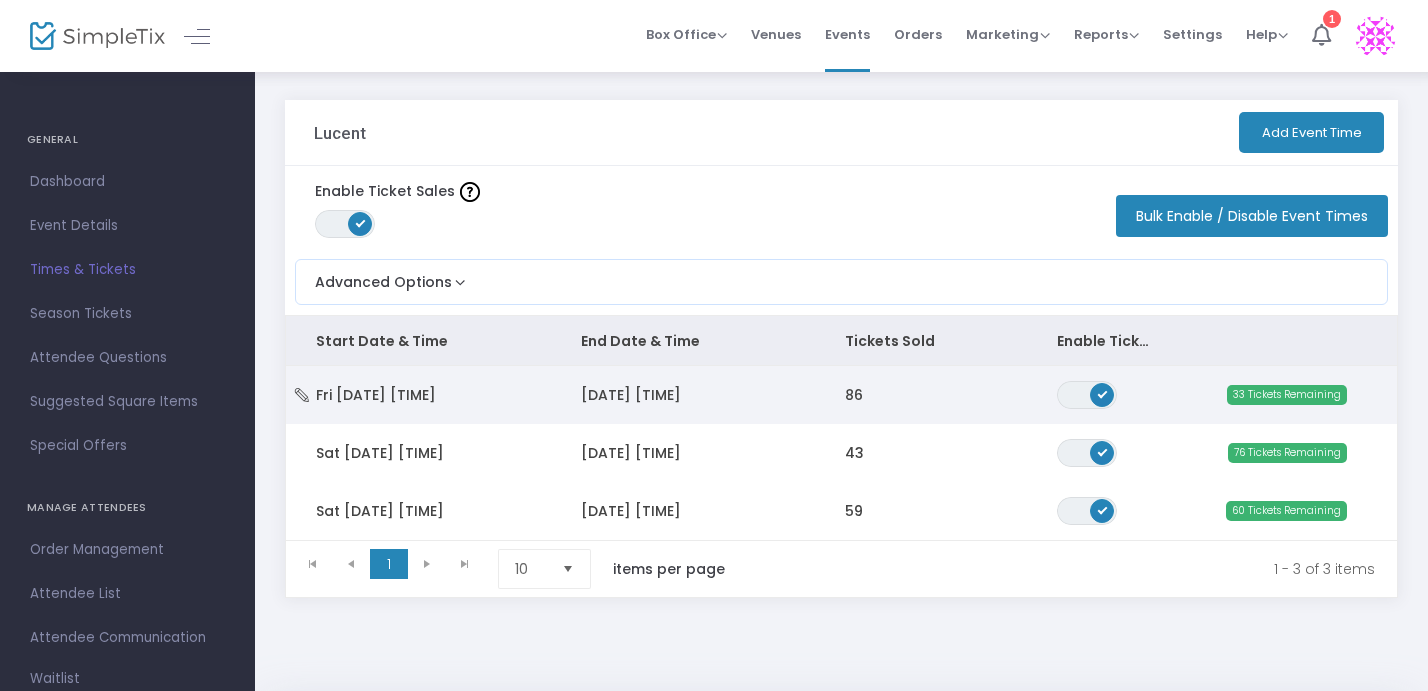 click on "[DATE] [TIME]" 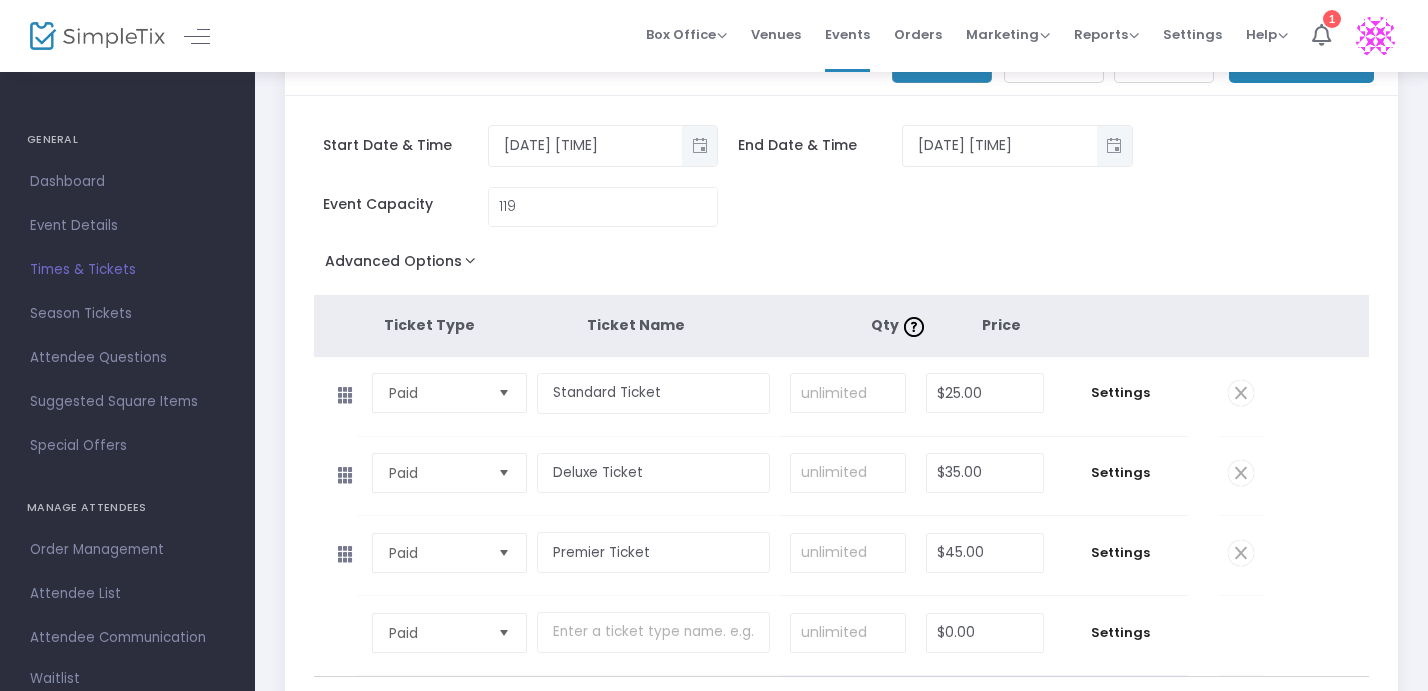 scroll, scrollTop: 34, scrollLeft: 0, axis: vertical 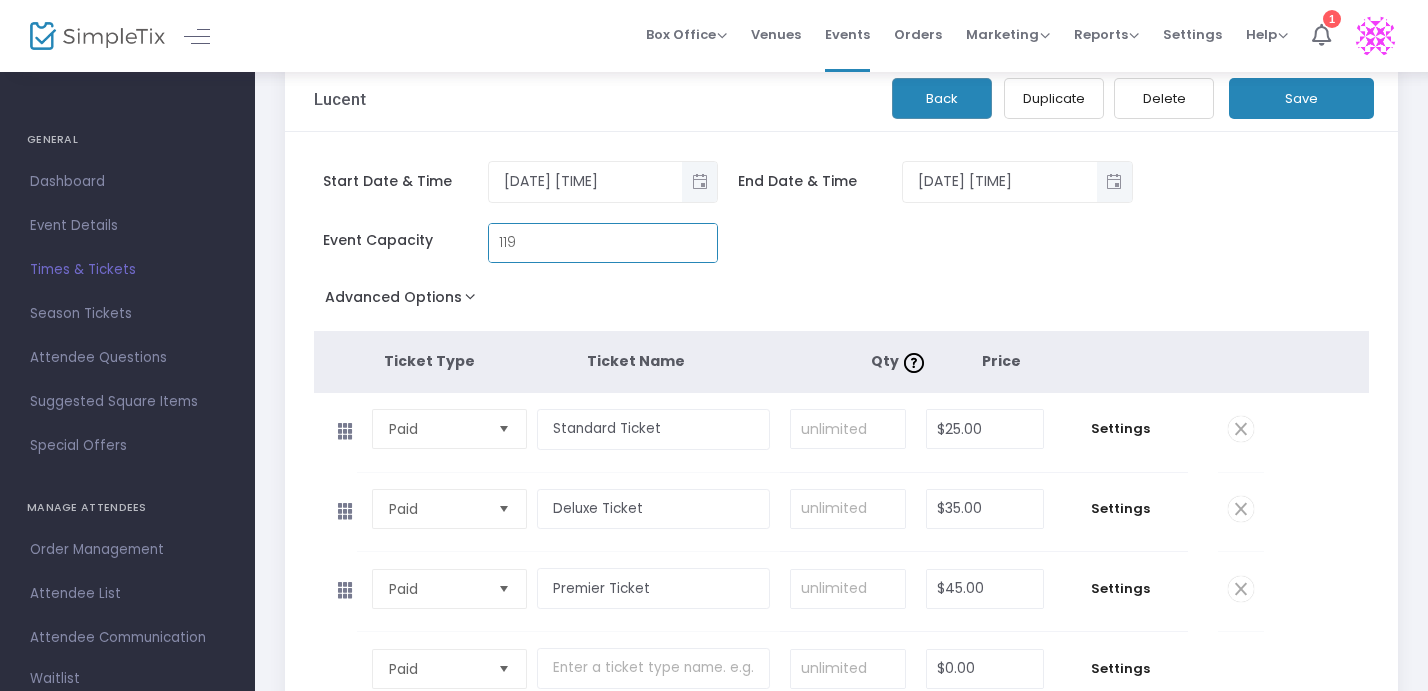 click on "119" at bounding box center (603, 243) 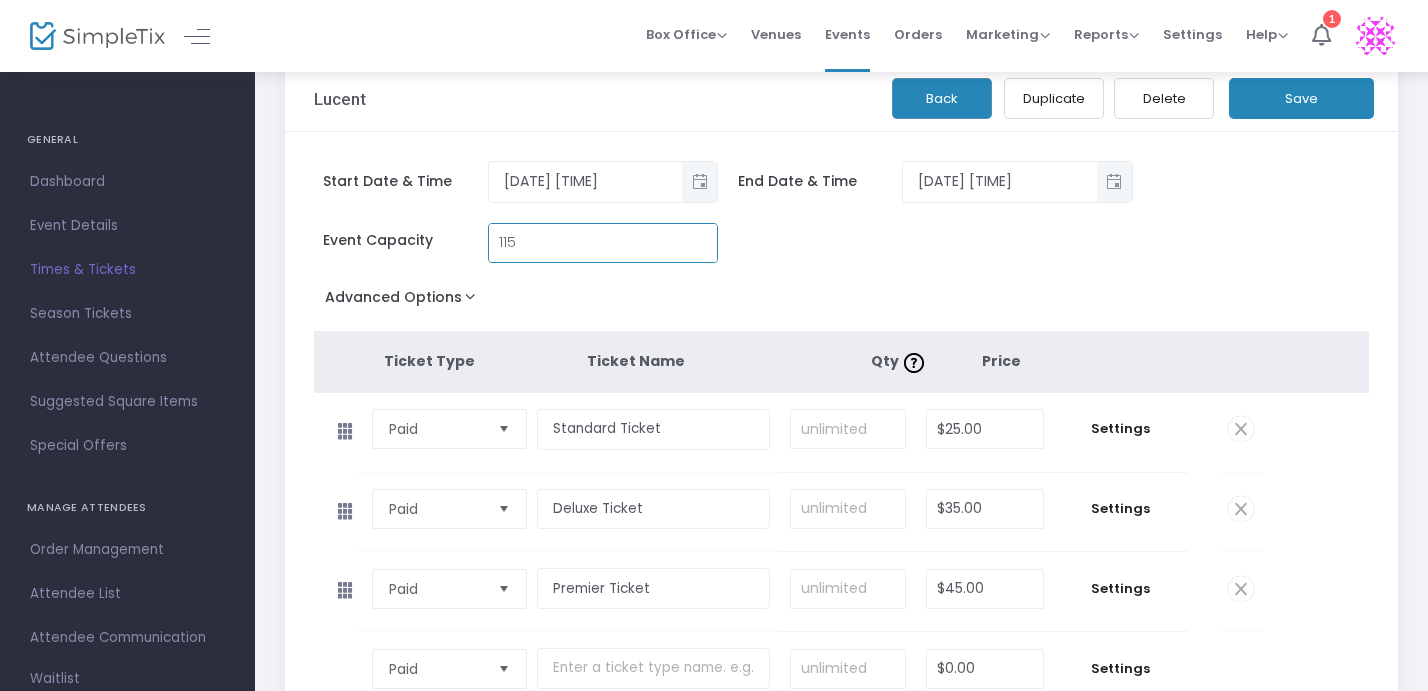 type on "115" 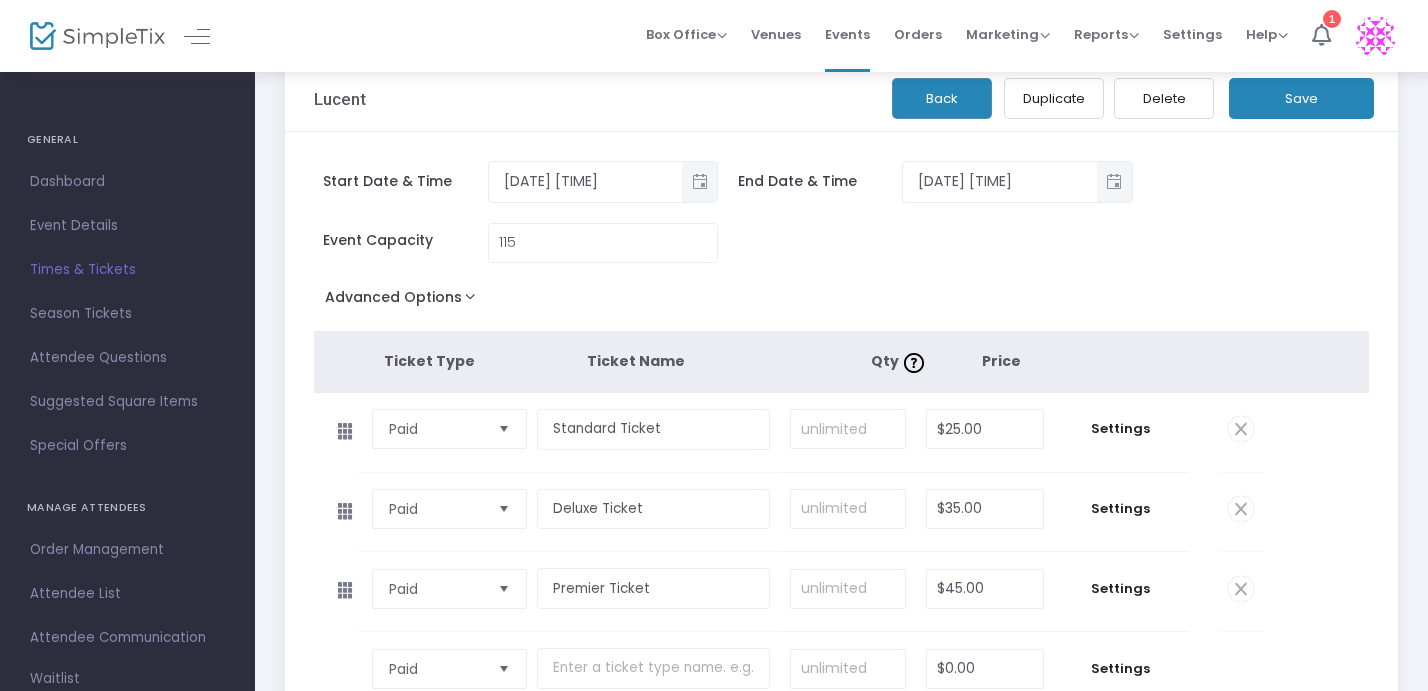 click on "Save" 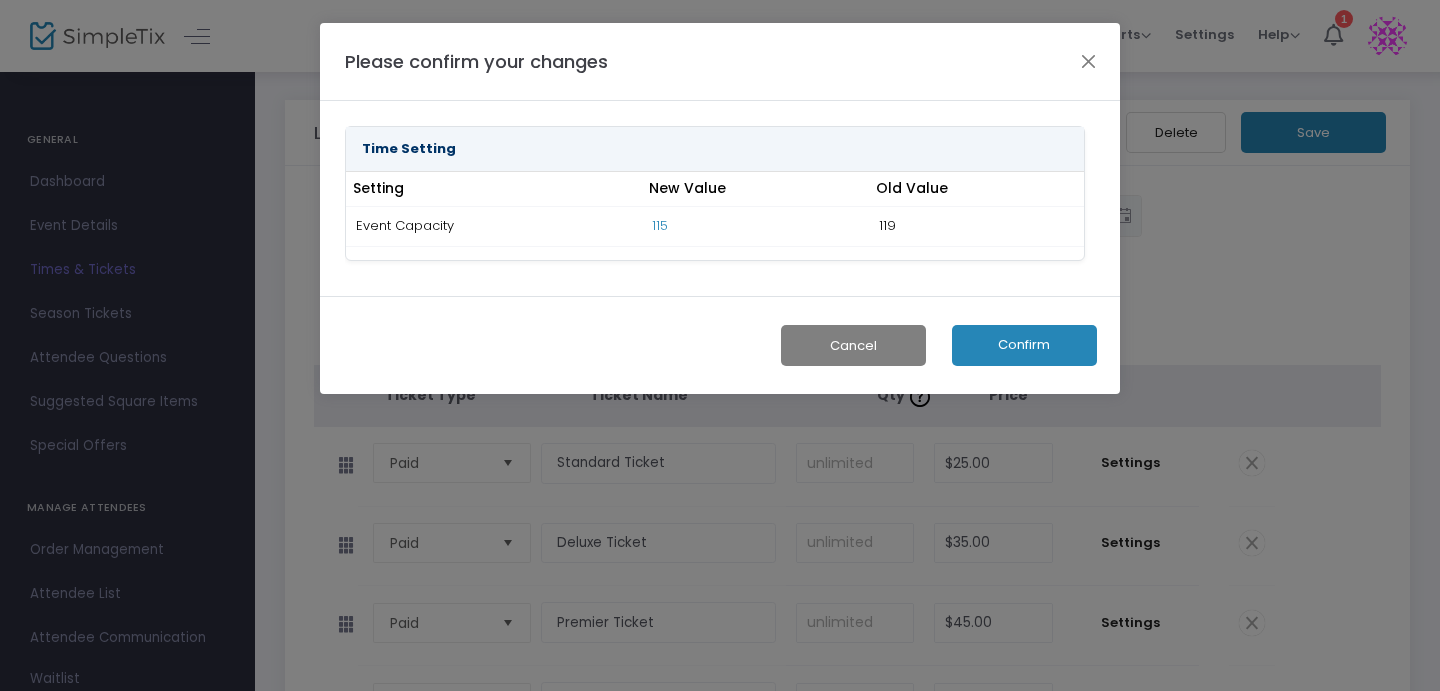 click on "Confirm" 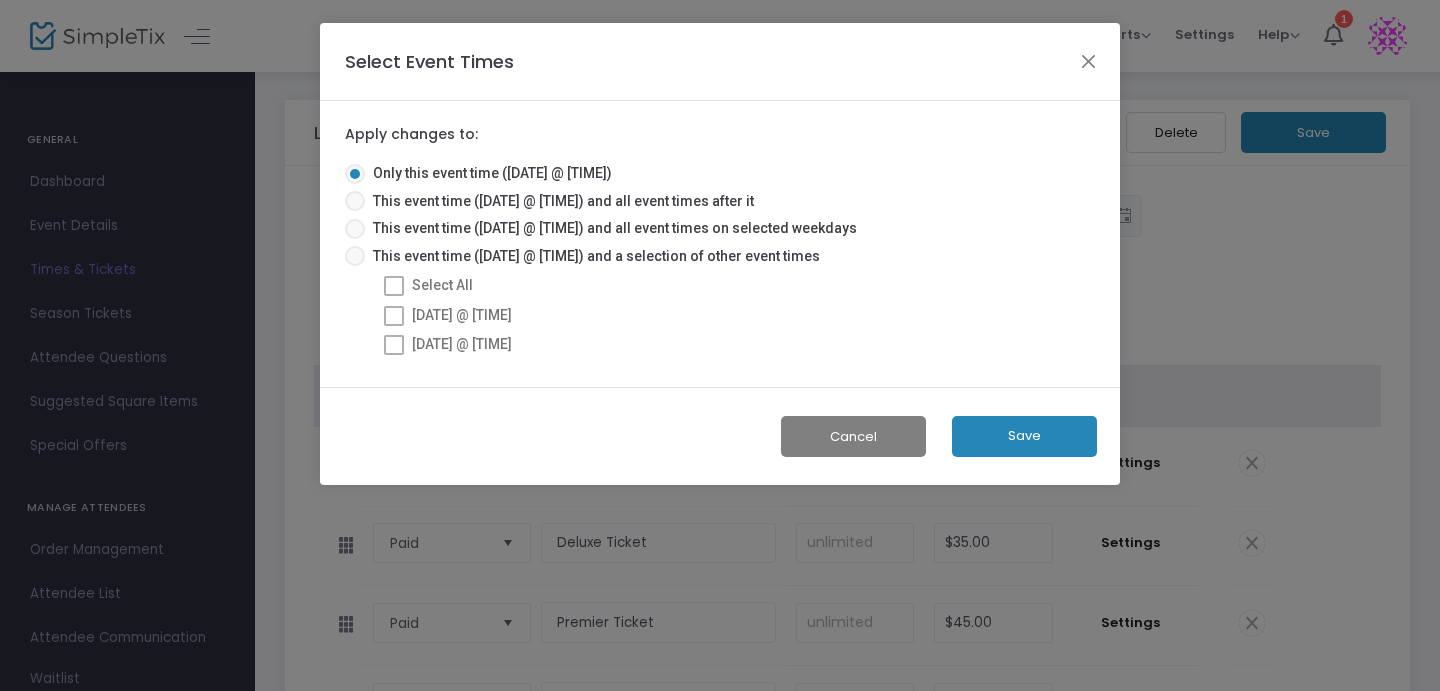click on "Save" 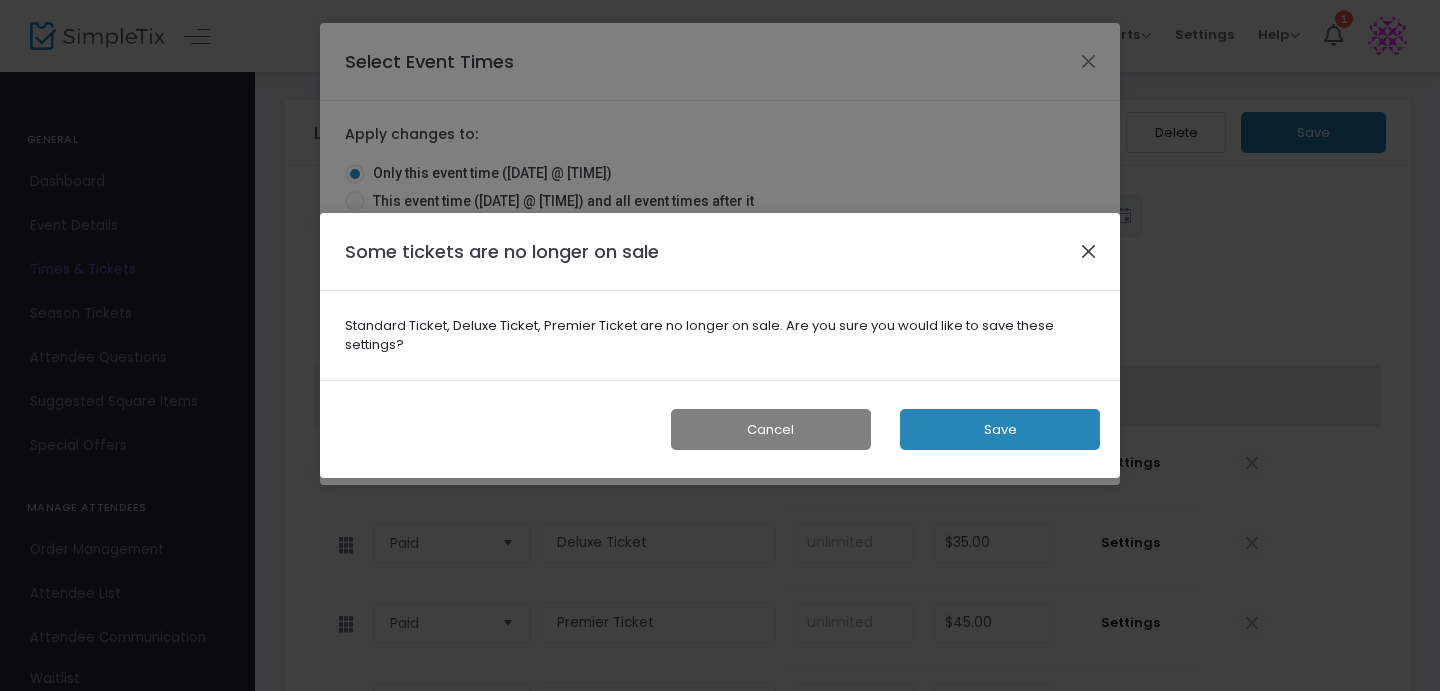 click 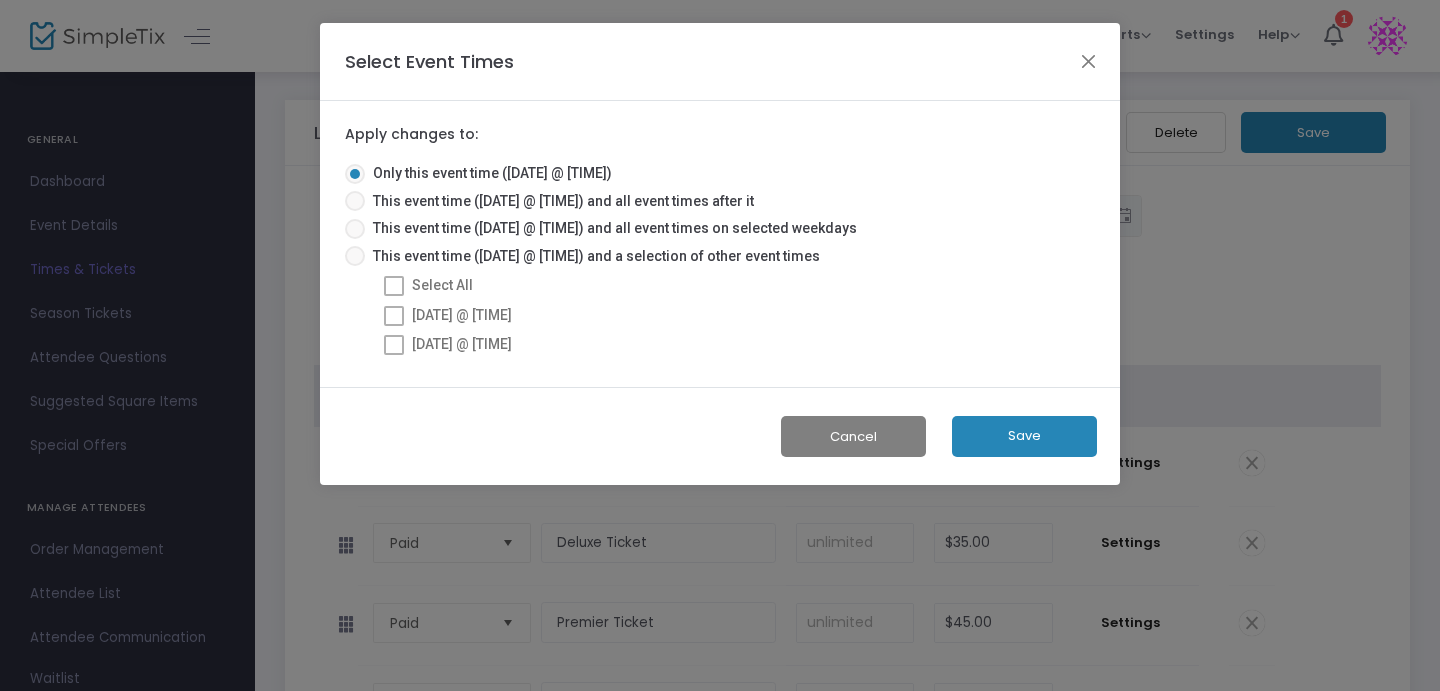click on "This event time (8/1/2025 @ 7:30 PM) and all event times after it" at bounding box center (559, 201) 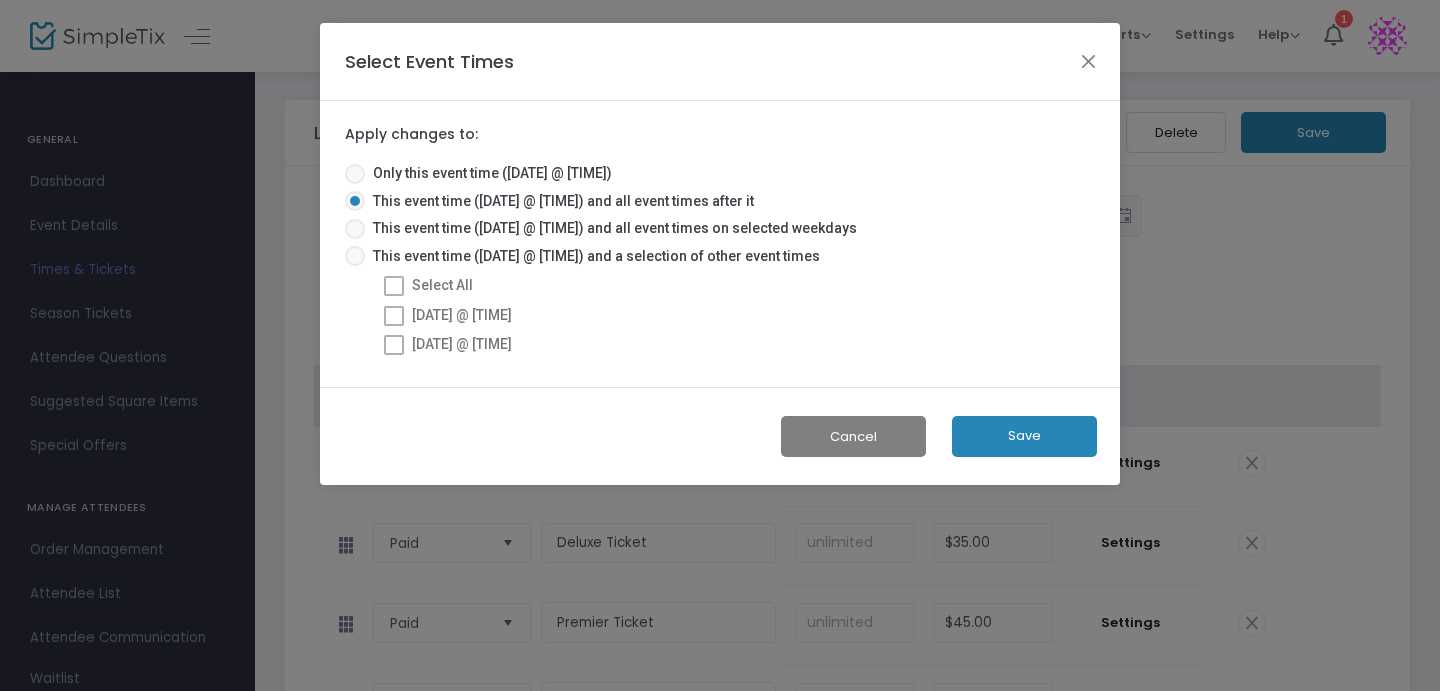 click on "Only this event time (8/1/2025 @ 7:30 PM)" at bounding box center [488, 173] 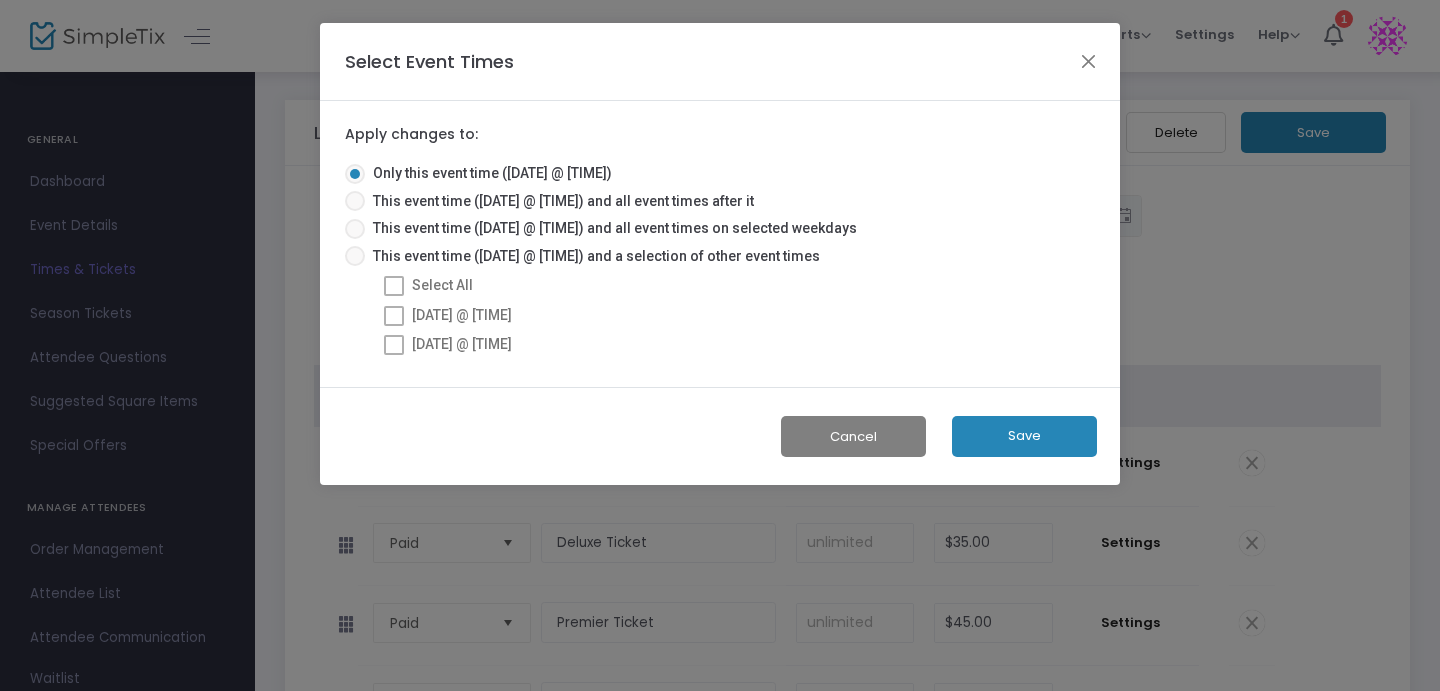 click on "Save" 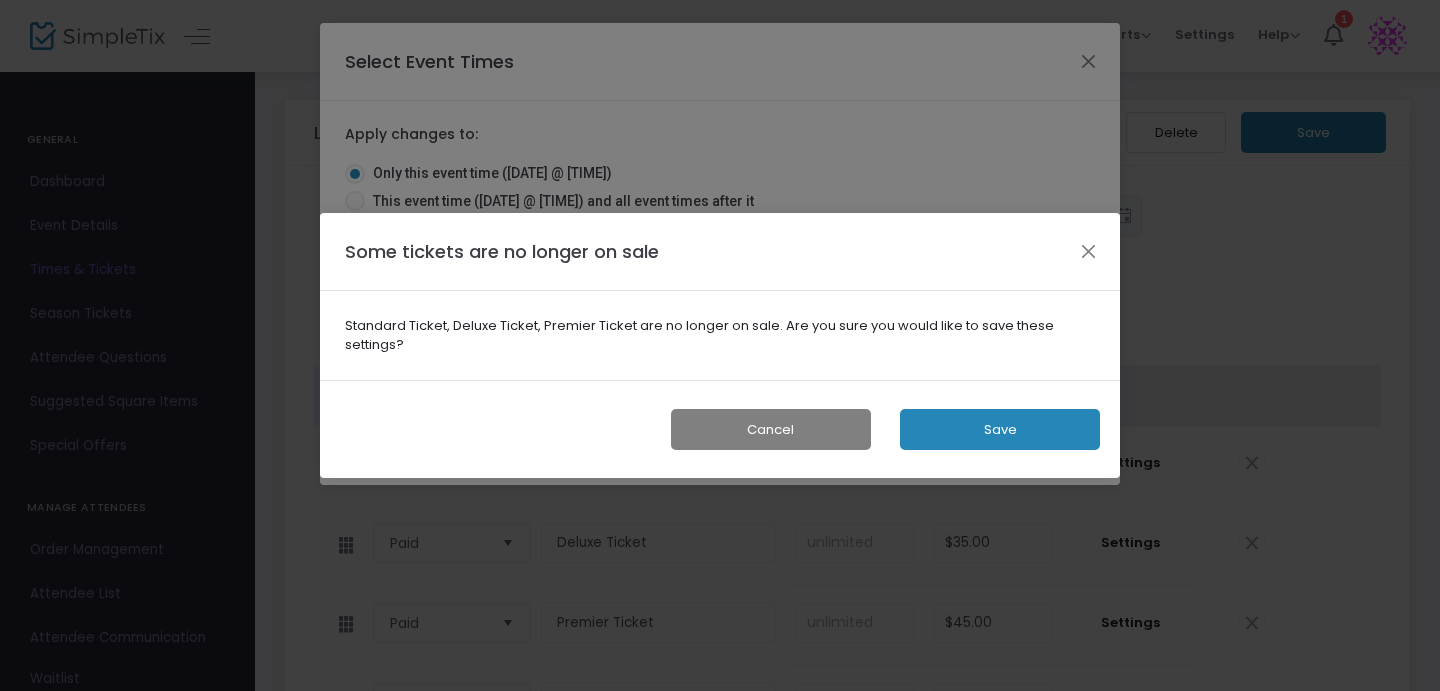 click on "Save" 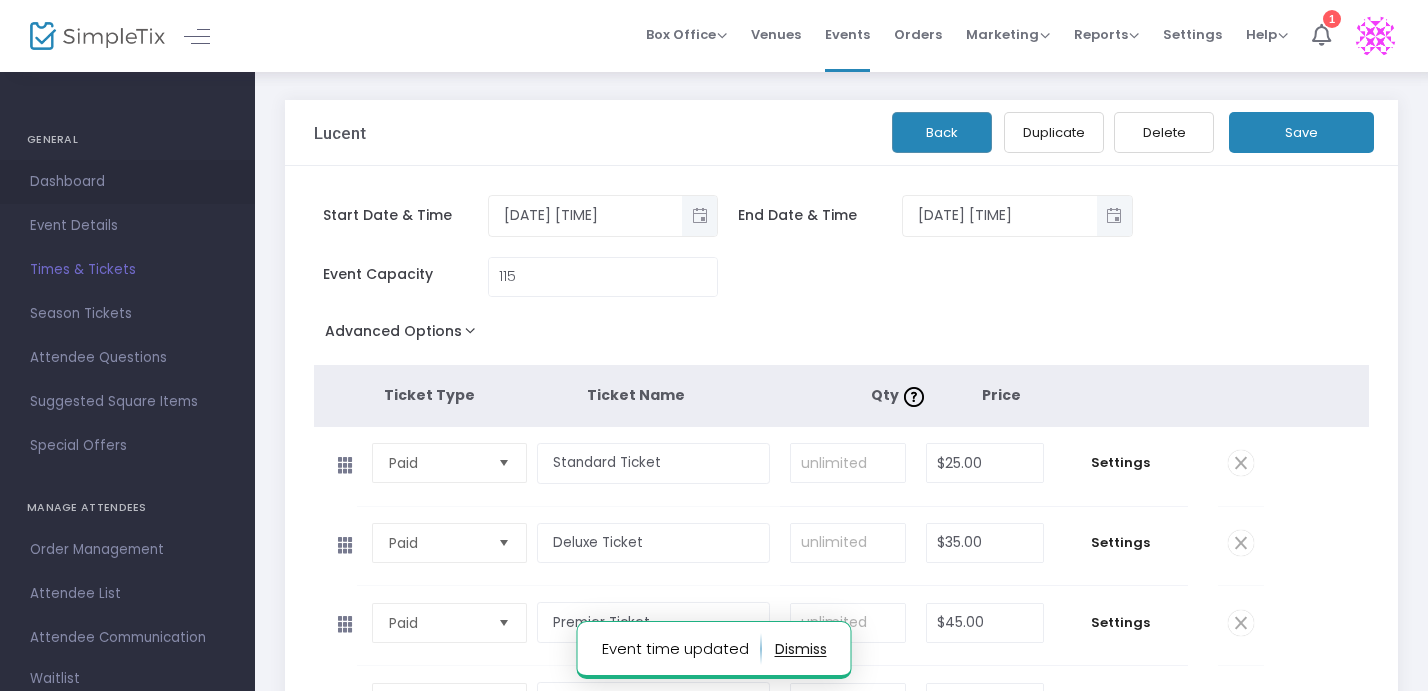 click on "Dashboard" at bounding box center (127, 182) 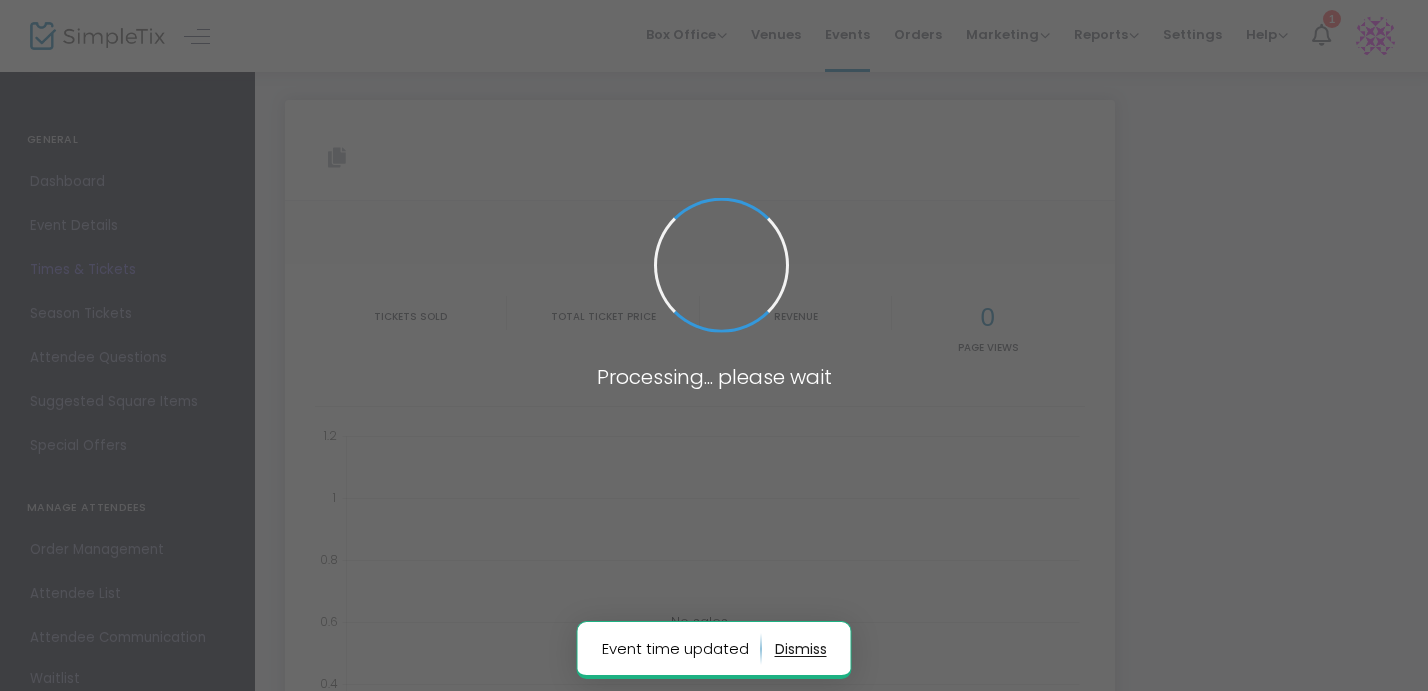 type on "https://www.simpletix.com/e/lucent-tickets-223230" 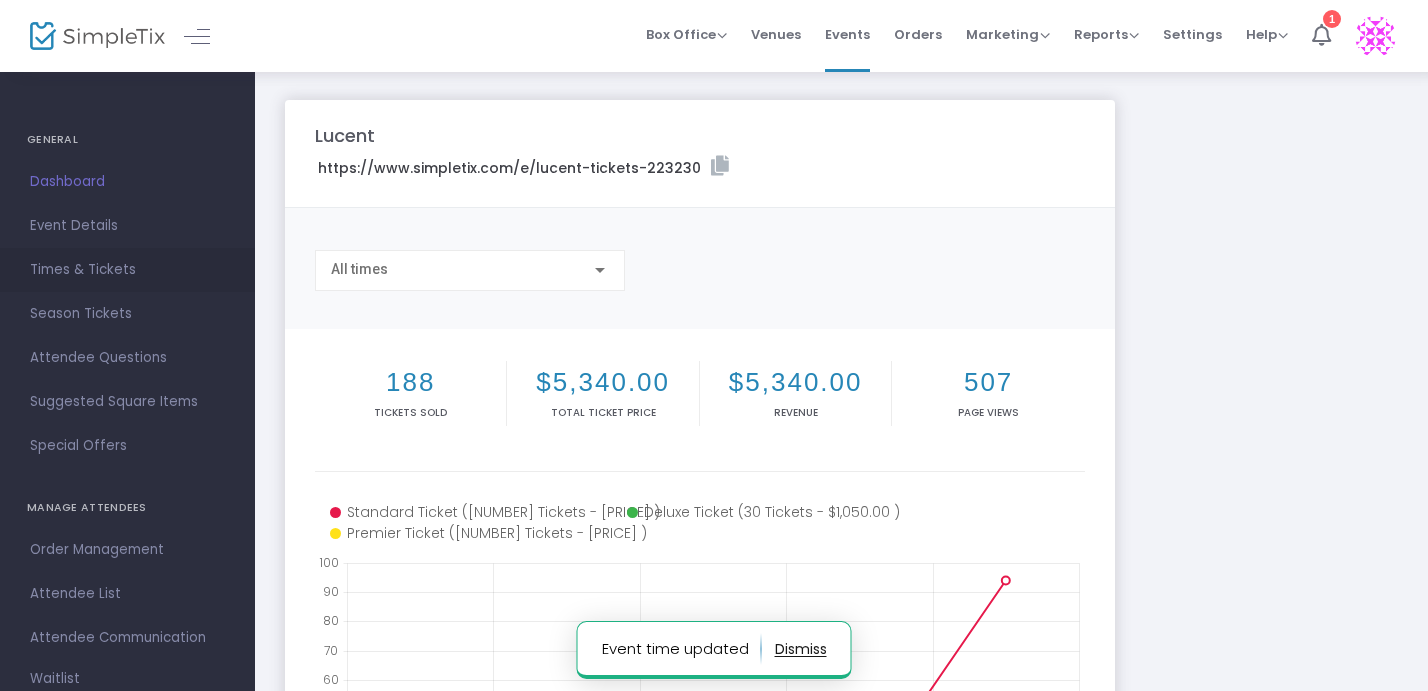 click on "Times & Tickets" at bounding box center [127, 270] 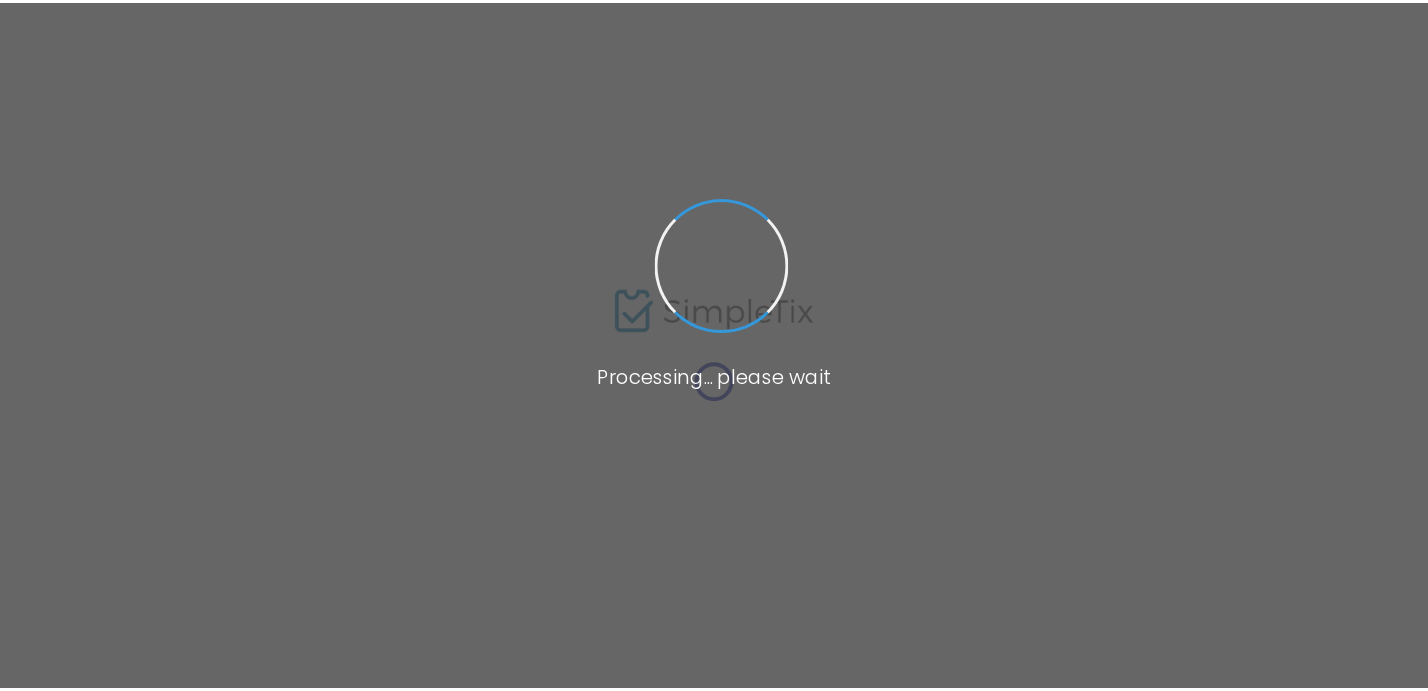 scroll, scrollTop: 0, scrollLeft: 0, axis: both 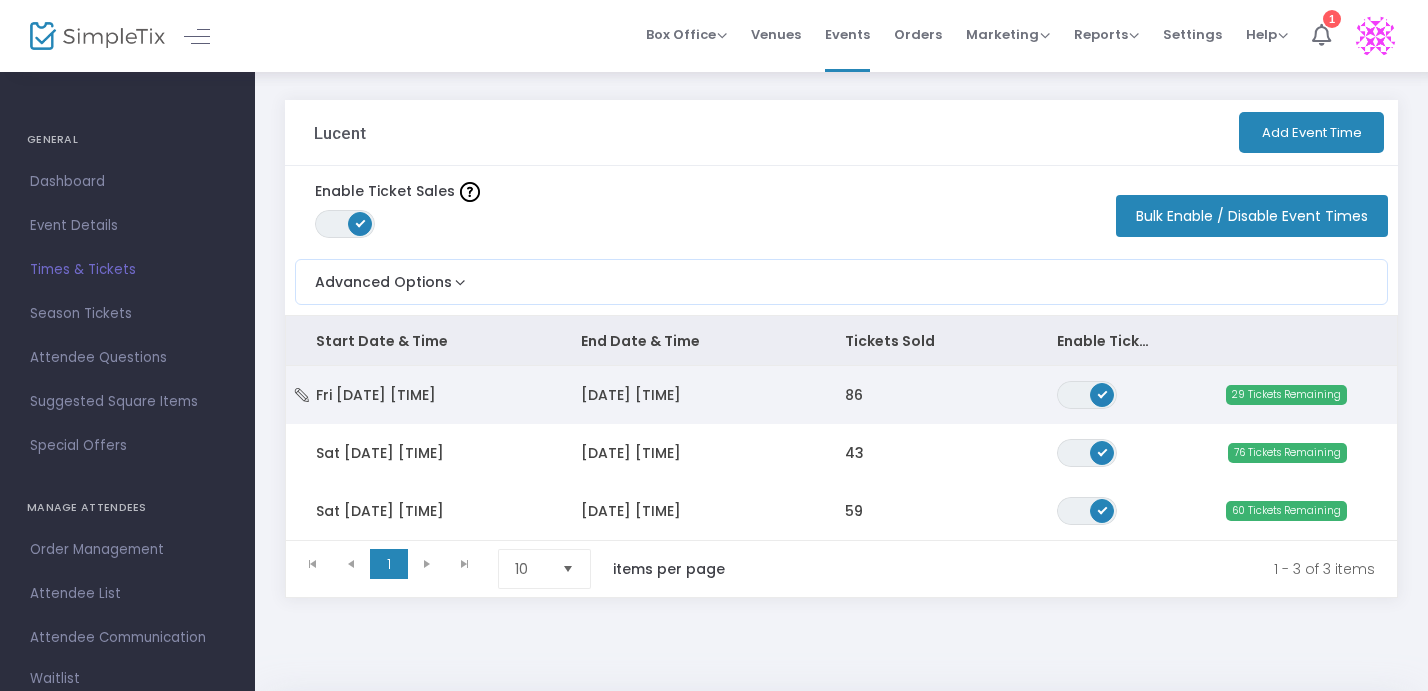 click on "[DATE] [TIME]" 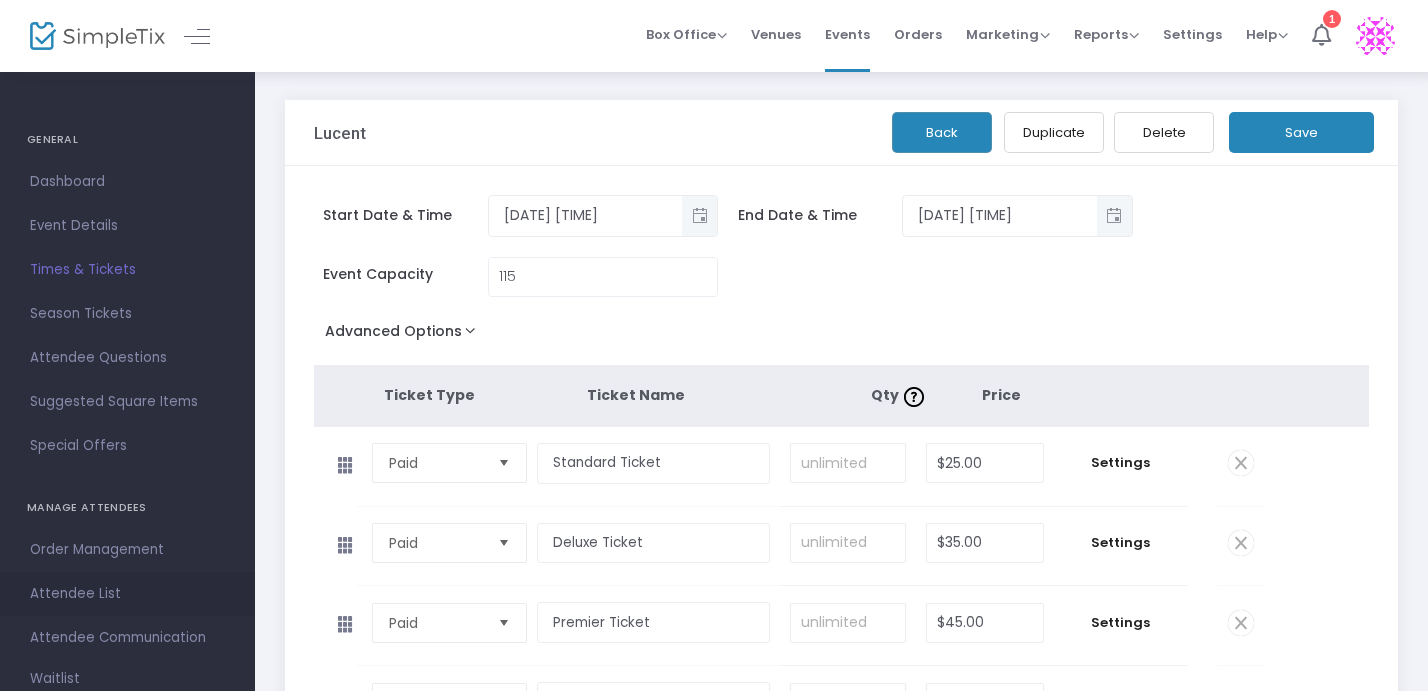 click on "Attendee List" at bounding box center [127, 594] 